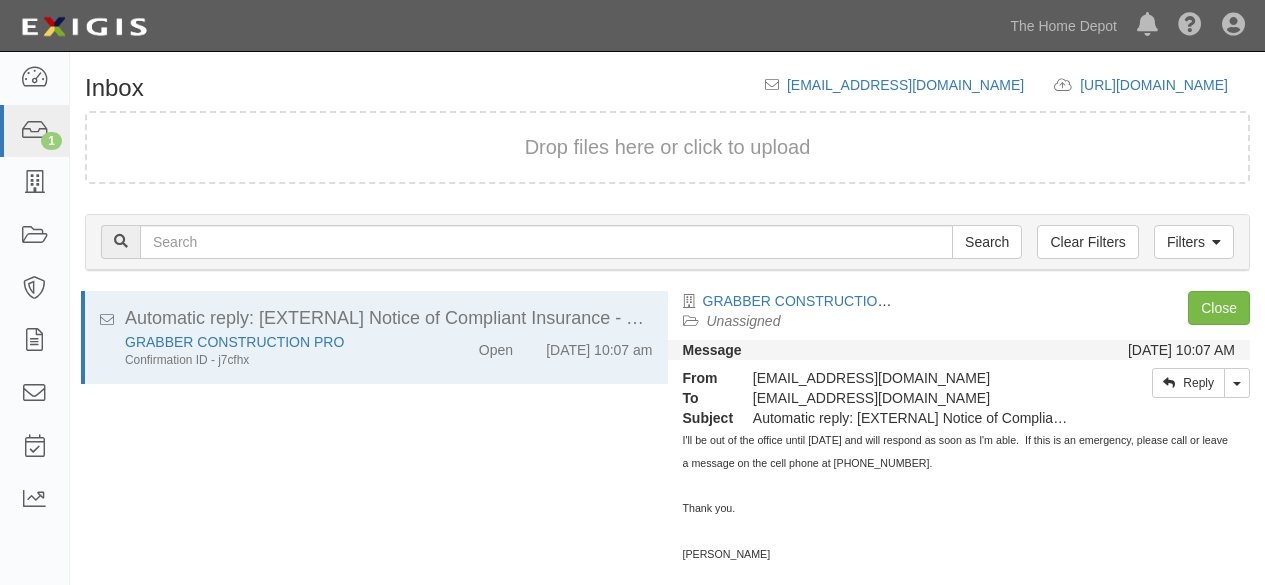 scroll, scrollTop: 0, scrollLeft: 0, axis: both 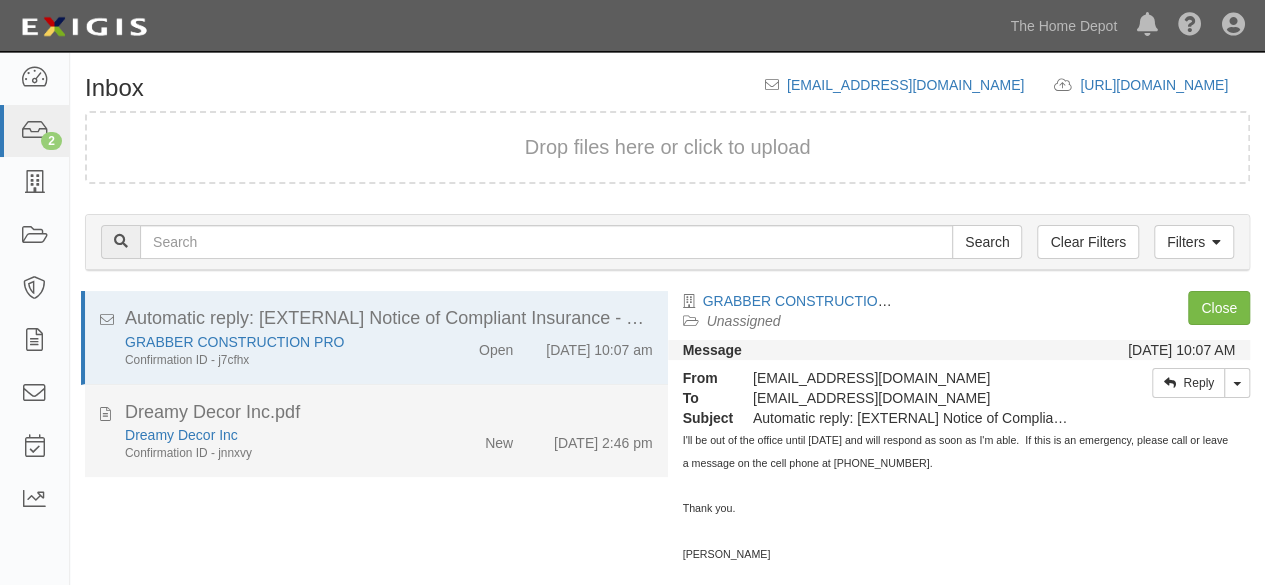 click on "Dreamy Decor Inc
Confirmation ID - jnnxvy
New
[DATE] 2:46 pm" 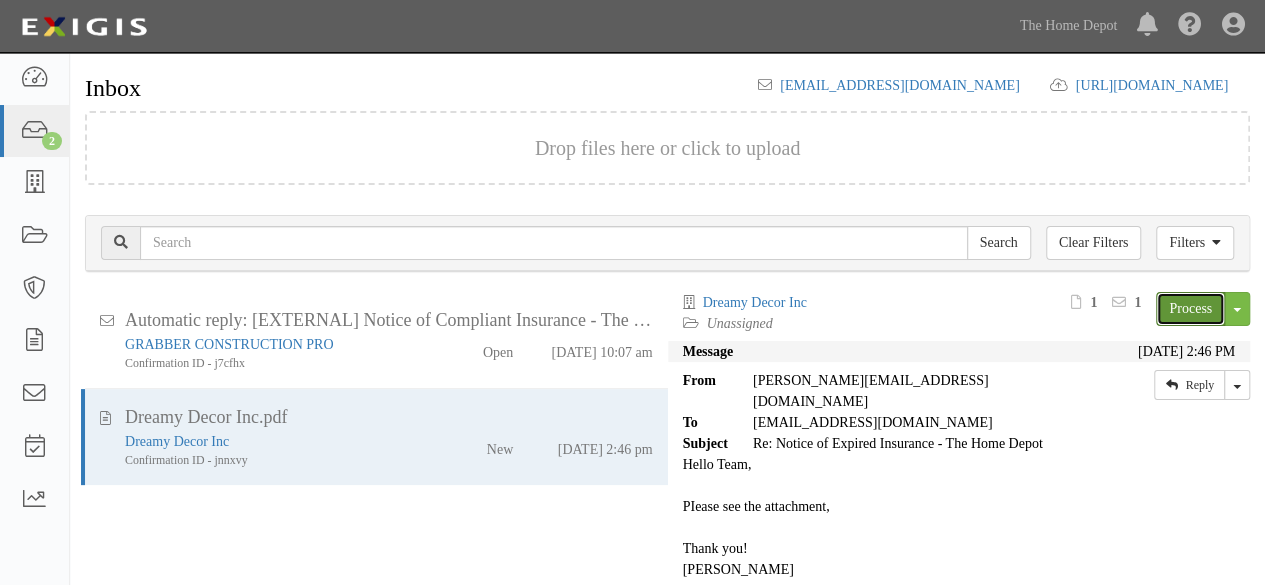 click on "Process" at bounding box center [1190, 309] 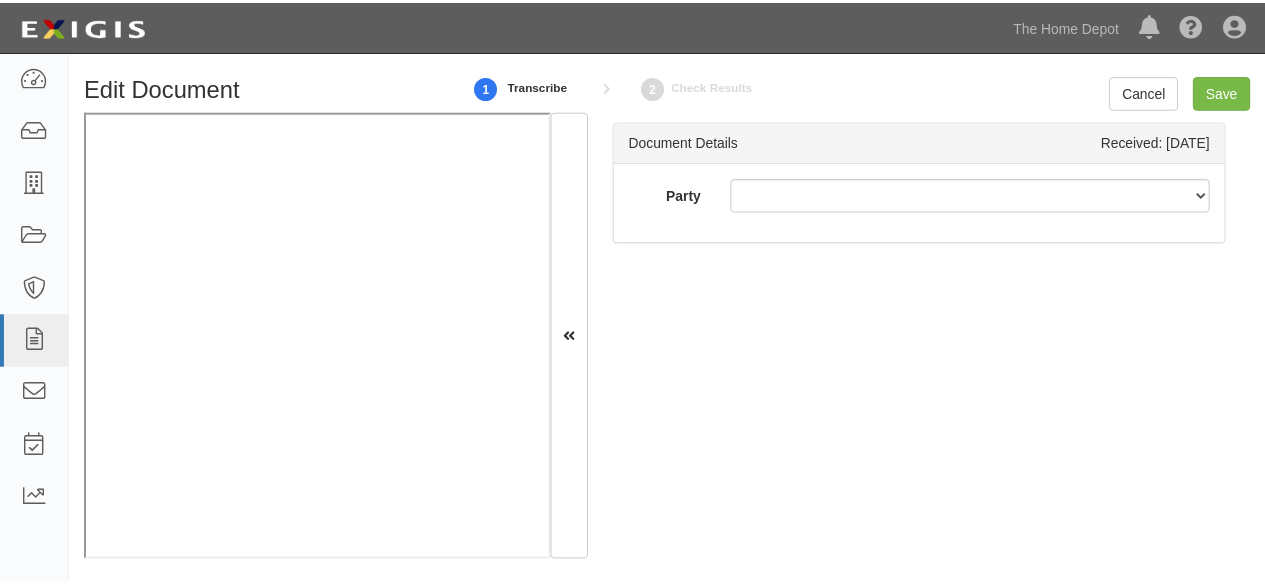 scroll, scrollTop: 0, scrollLeft: 0, axis: both 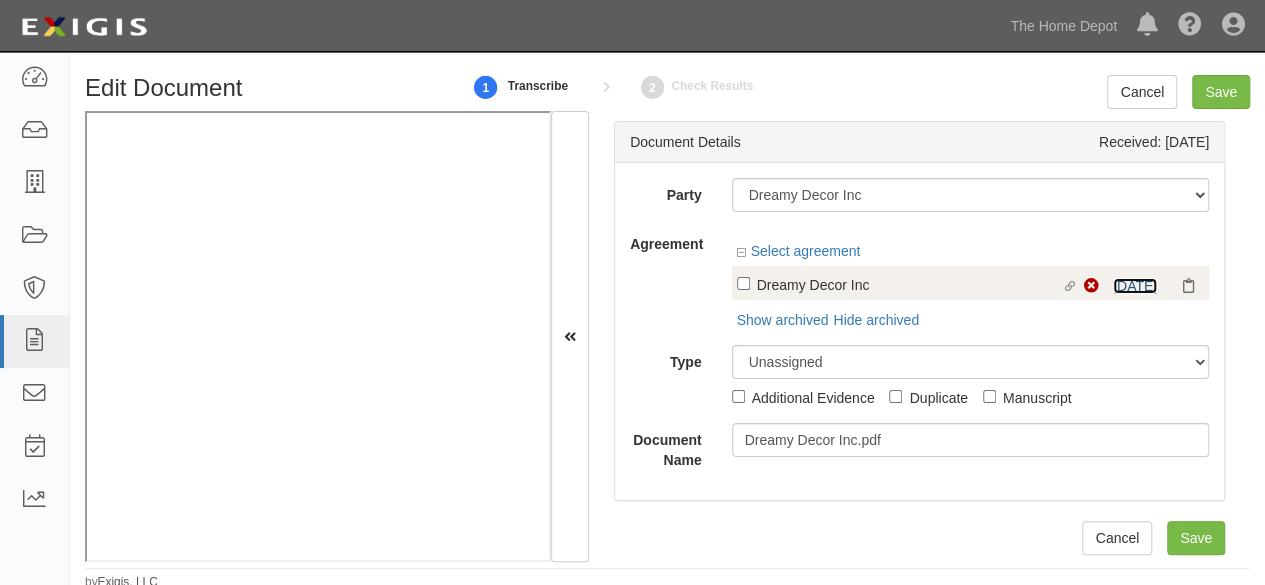 click on "7/10/25" at bounding box center (1135, 286) 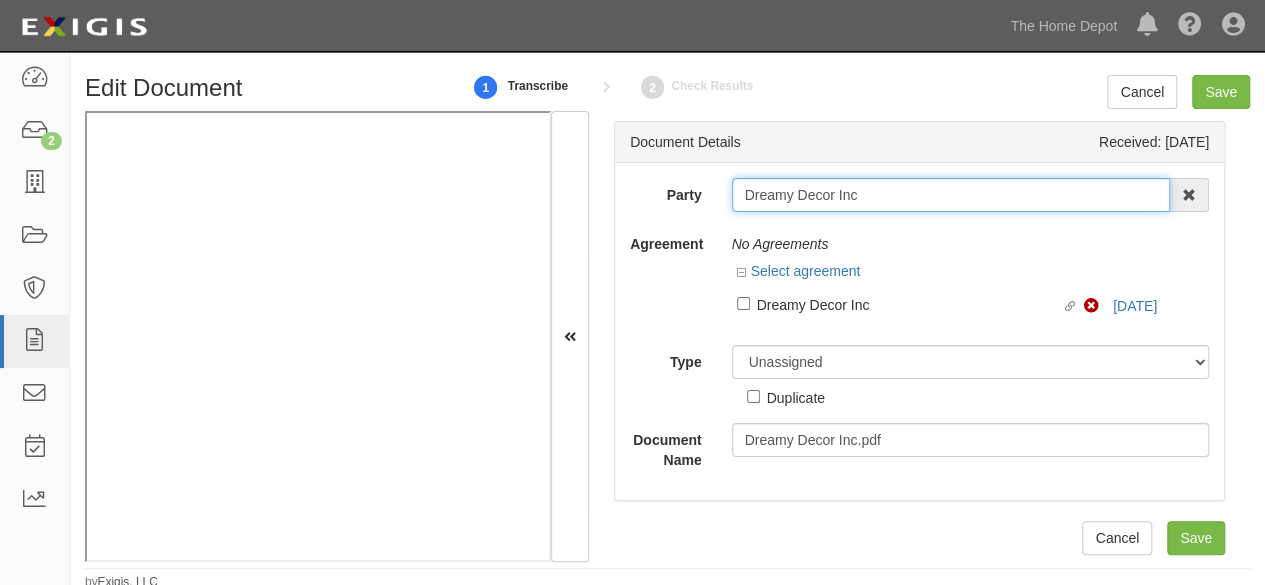 click on "Dreamy Decor Inc" at bounding box center (951, 195) 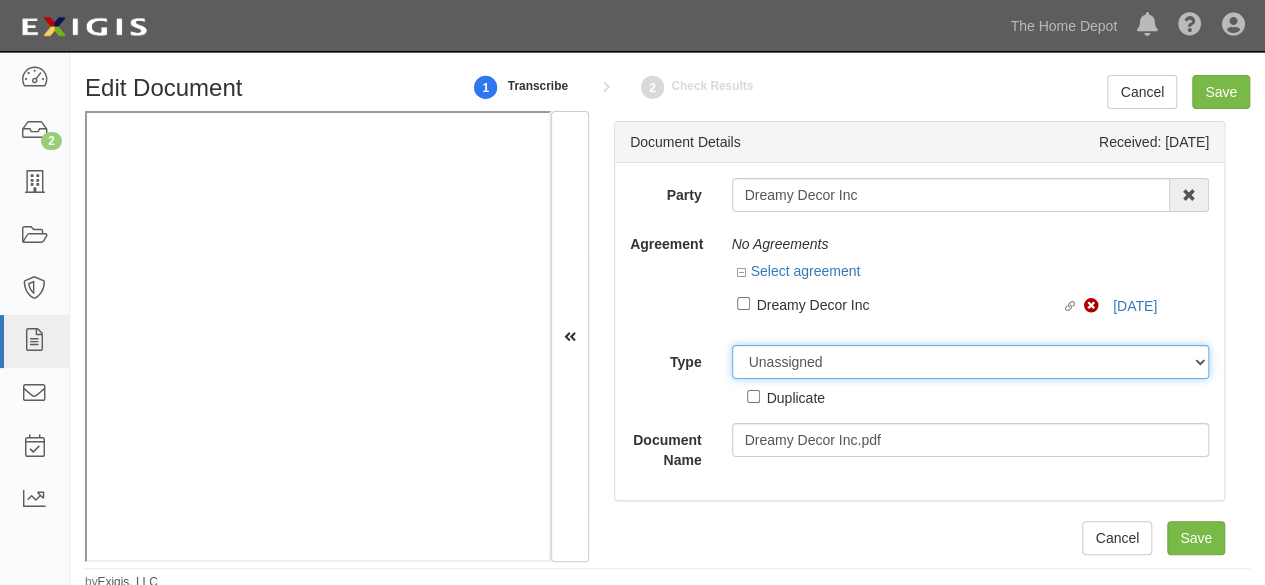 drag, startPoint x: 786, startPoint y: 359, endPoint x: 789, endPoint y: 346, distance: 13.341664 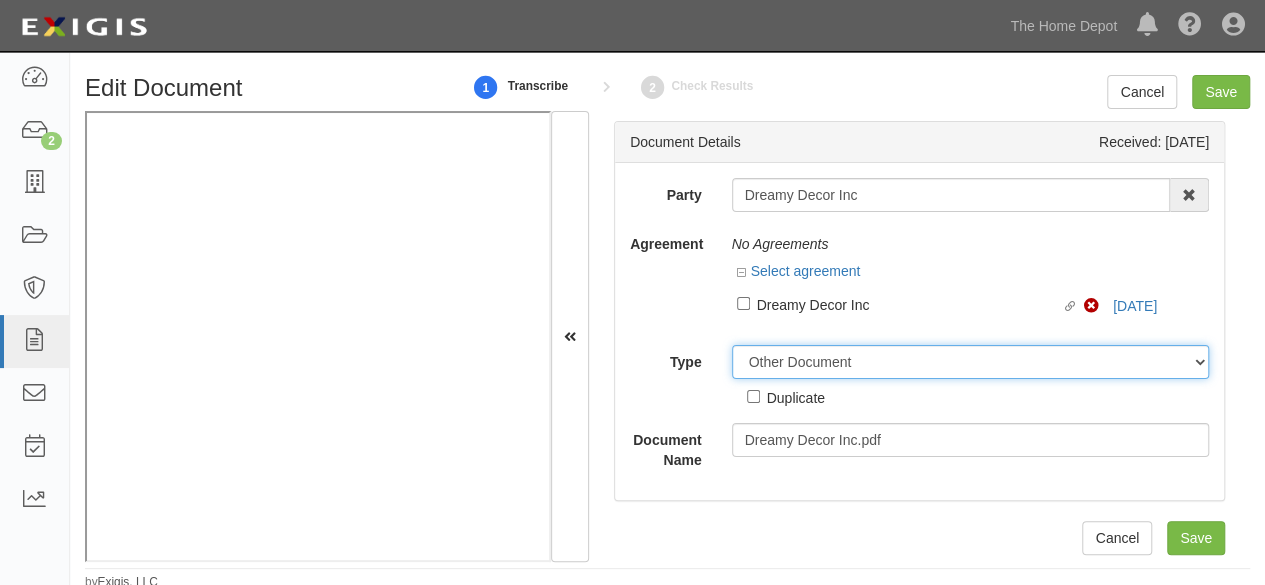 click on "Unassigned
Binder
Cancellation Notice
Certificate
Contract
Endorsement
Insurance Policy
Junk
Other Document
Policy Declarations
Reinstatement Notice
Requirements
Waiver Request" at bounding box center [971, 362] 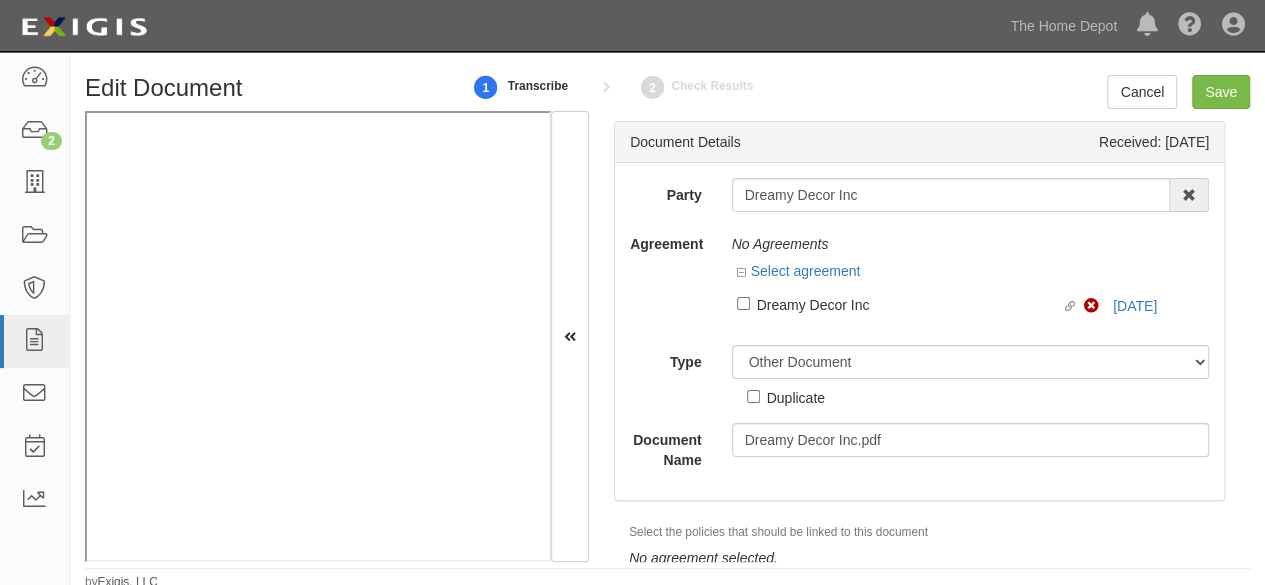 click on "Unassigned
Binder
Cancellation Notice
Certificate
Contract
Endorsement
Insurance Policy
Junk
Other Document
Policy Declarations
Reinstatement Notice
Requirements
Waiver Request Additional Evidence Duplicate Includes endorsement(s) Manuscript" at bounding box center (971, 376) 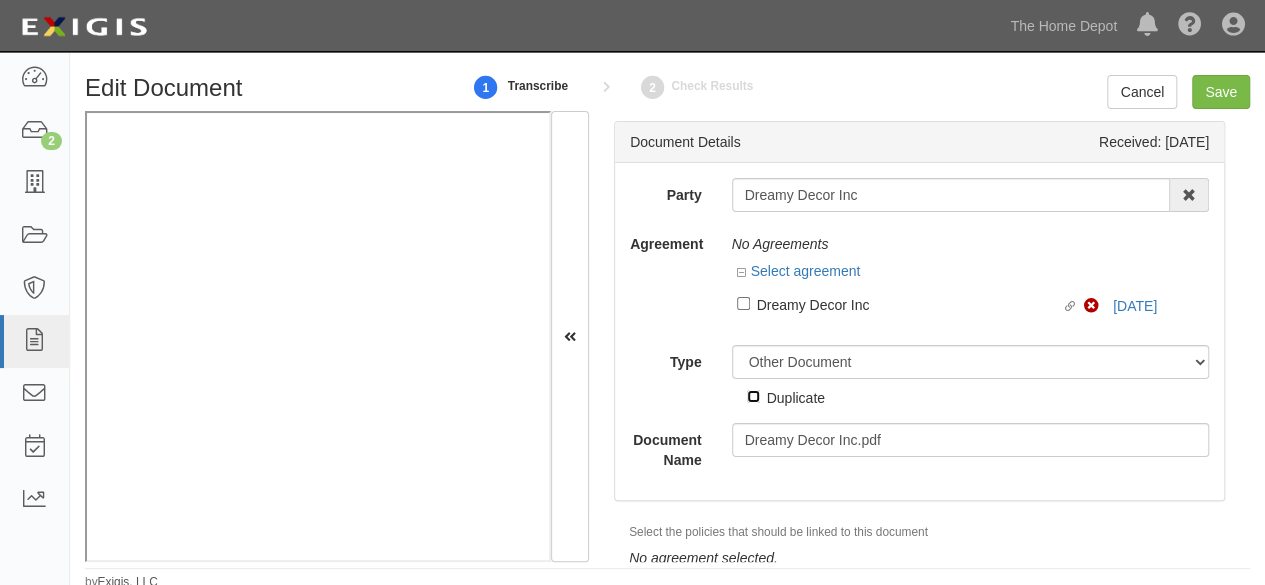 click on "Duplicate" at bounding box center (753, 396) 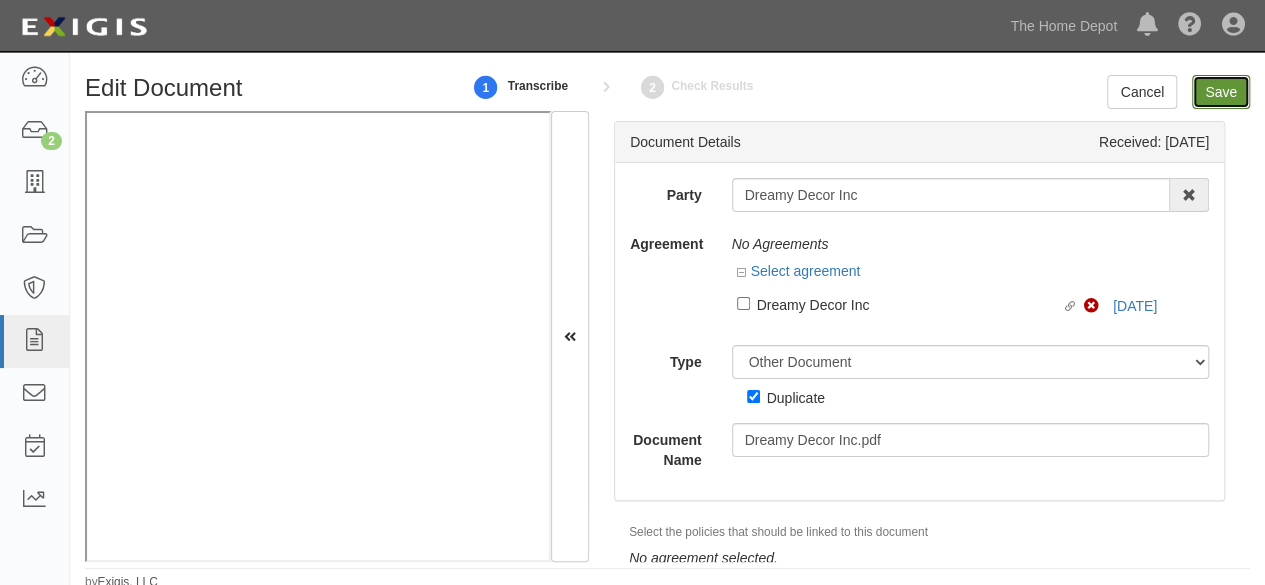 click on "Save" at bounding box center [1221, 92] 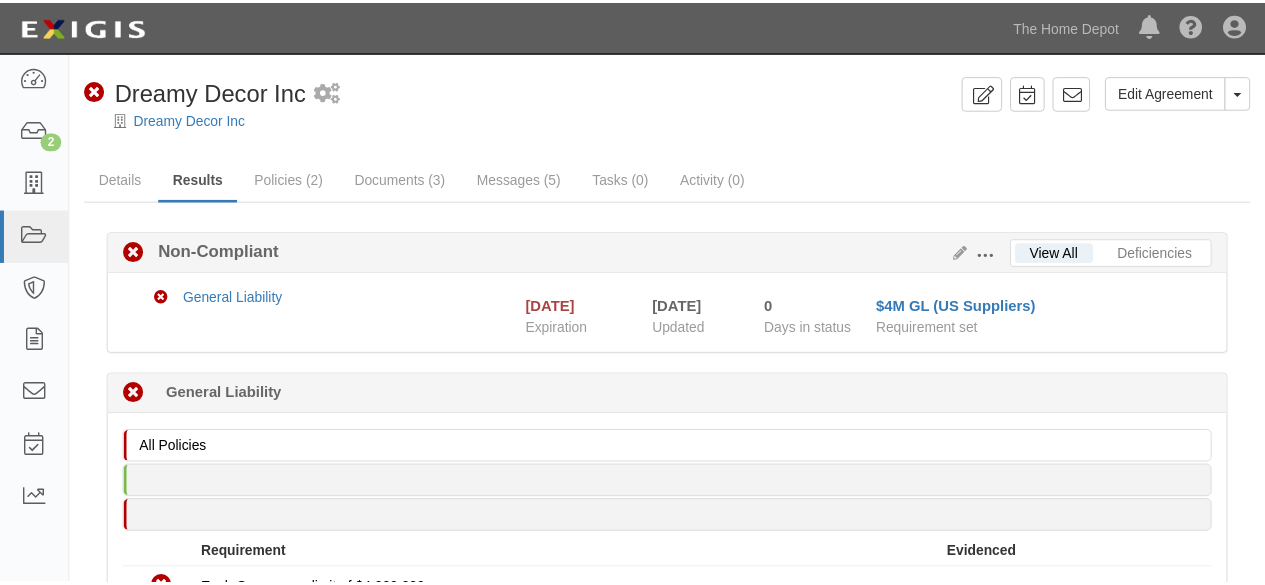 scroll, scrollTop: 0, scrollLeft: 0, axis: both 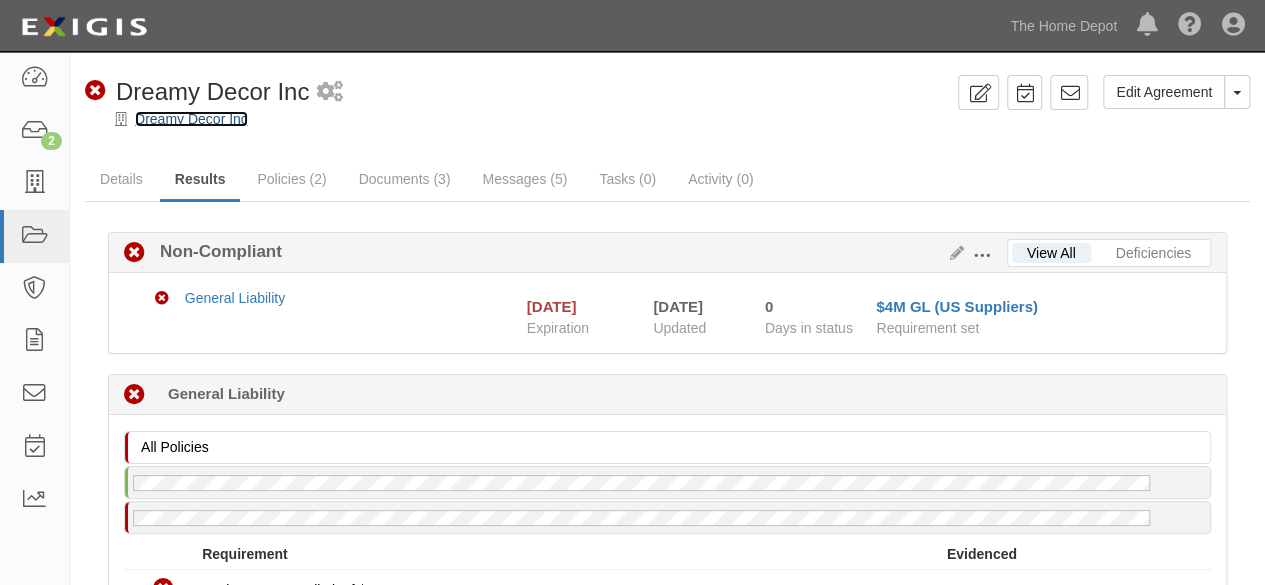 click on "Dreamy Decor Inc" at bounding box center [191, 119] 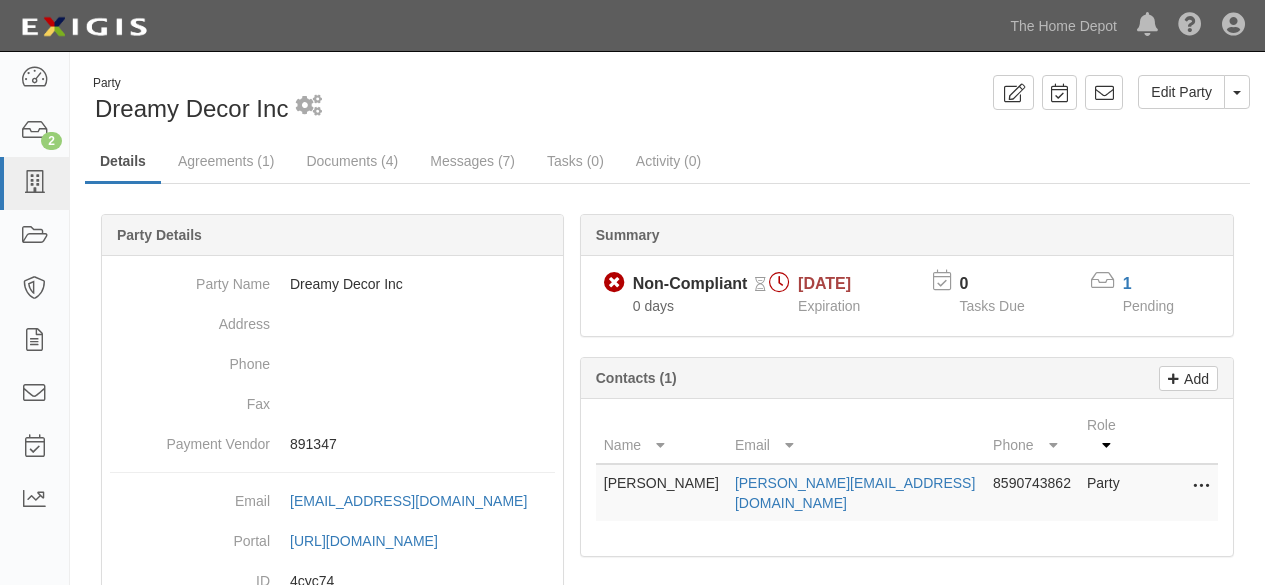 scroll, scrollTop: 0, scrollLeft: 0, axis: both 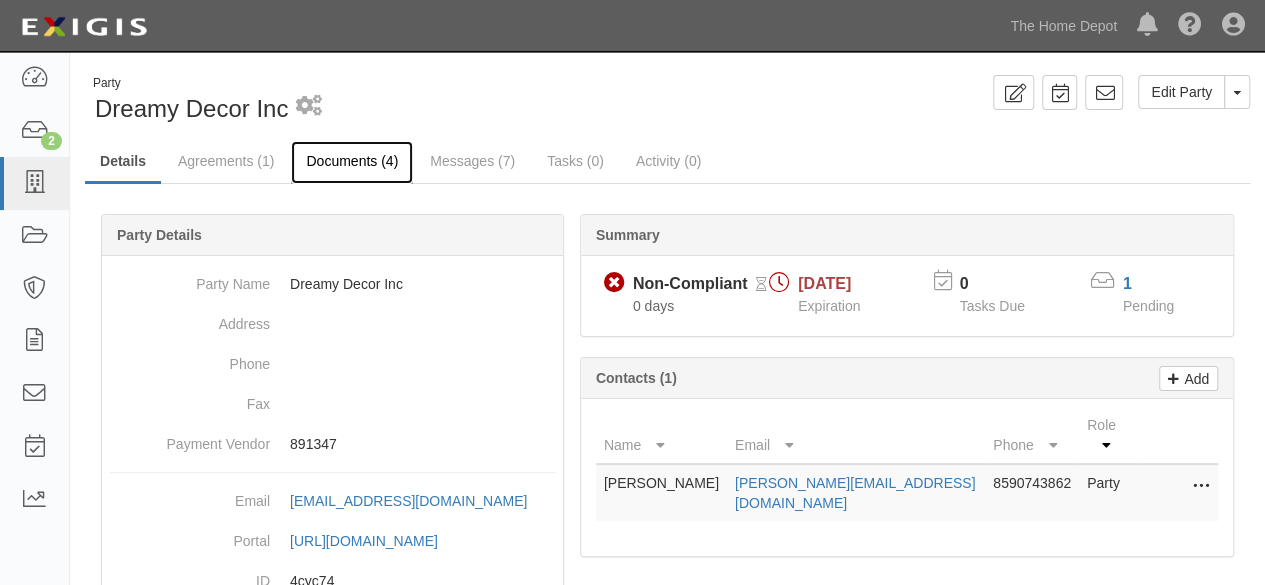 click on "Documents (4)" at bounding box center (352, 162) 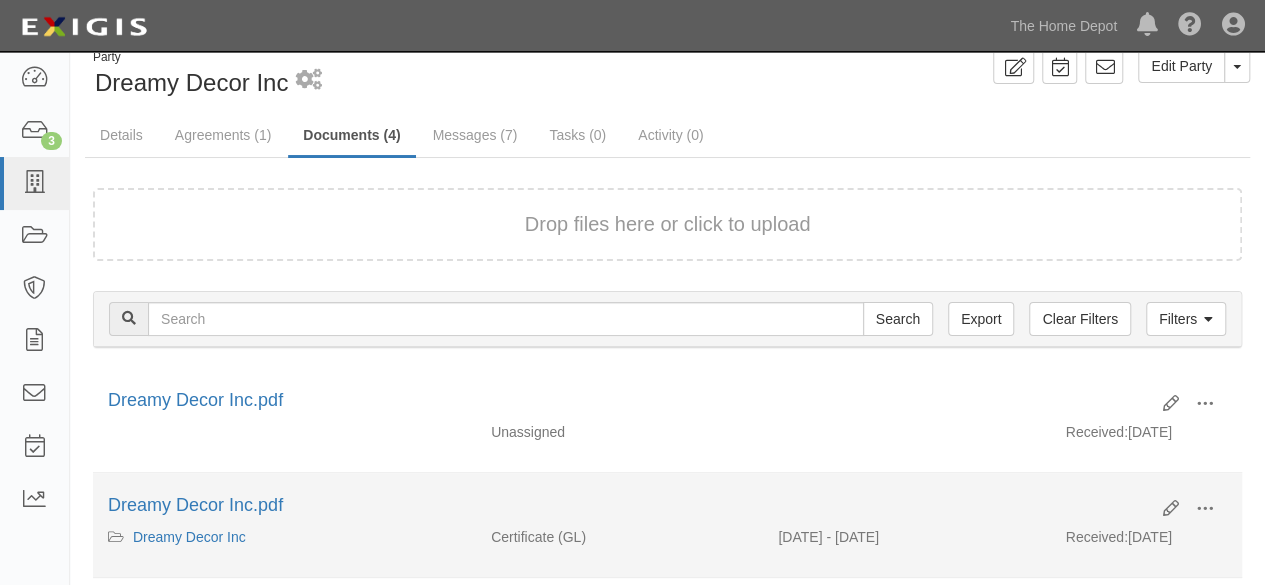 scroll, scrollTop: 100, scrollLeft: 0, axis: vertical 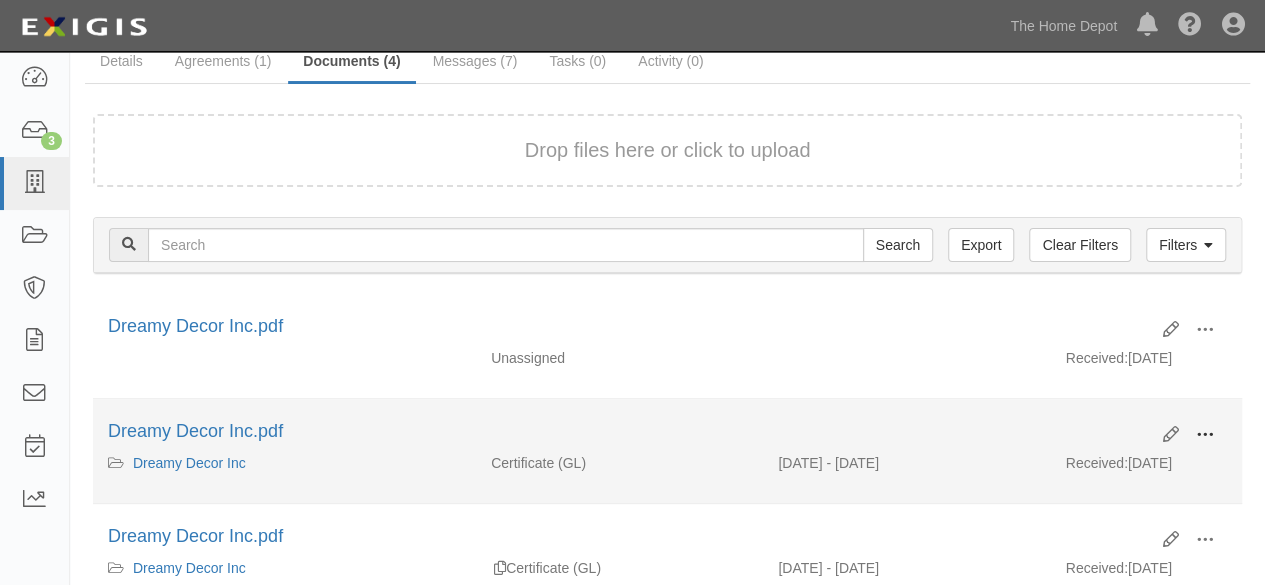 click at bounding box center [1205, 435] 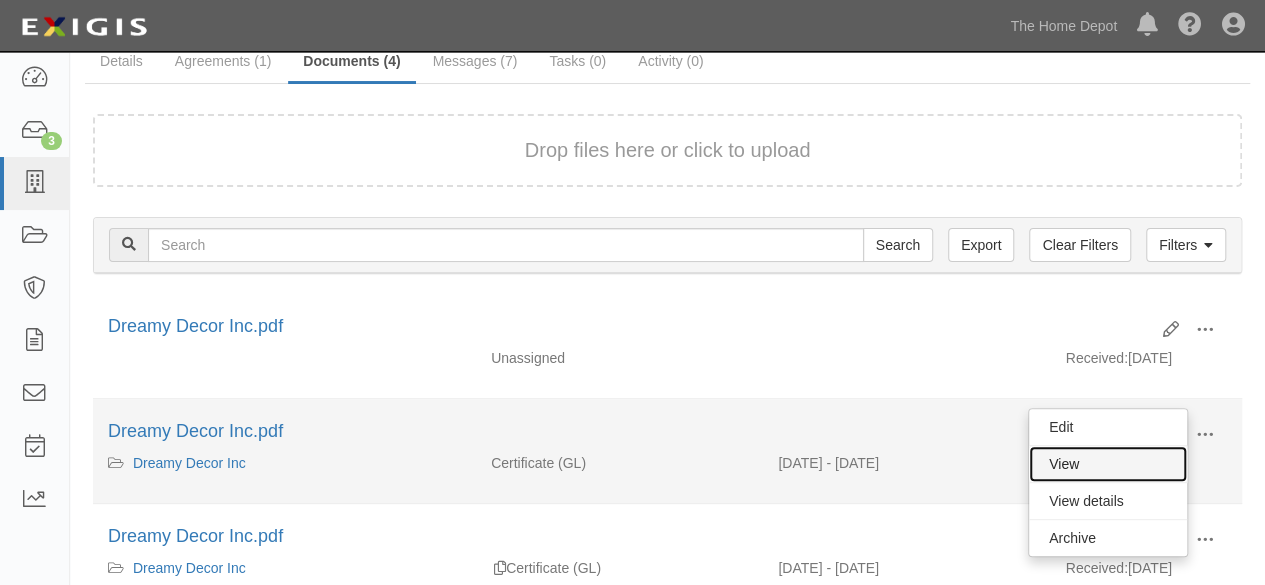 click on "View" at bounding box center (1108, 464) 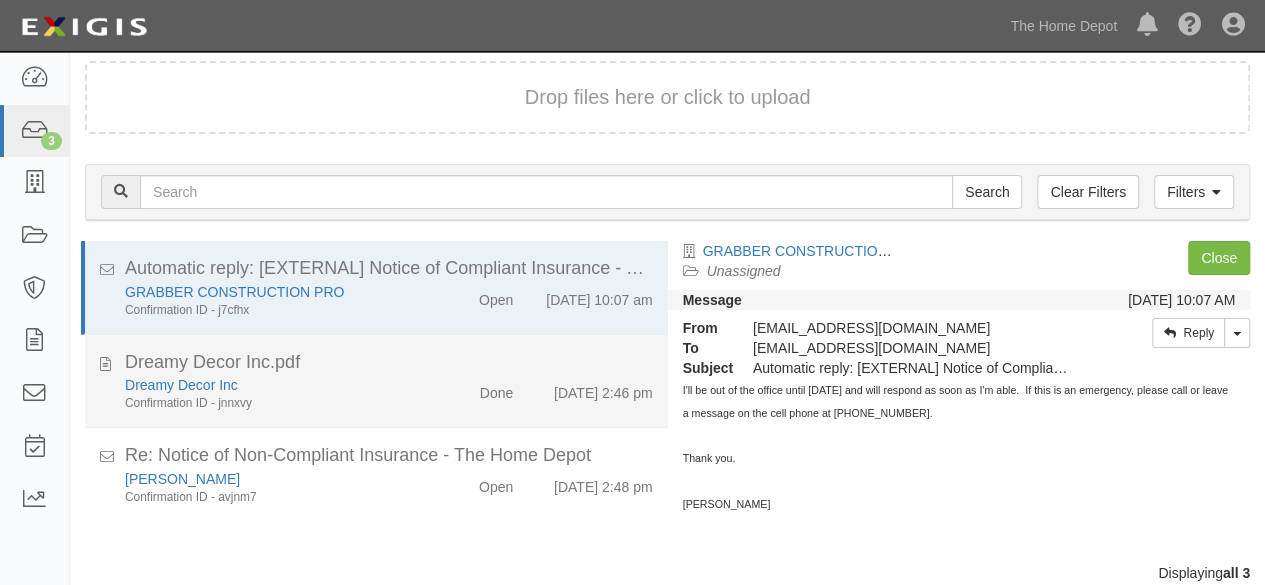 scroll, scrollTop: 76, scrollLeft: 0, axis: vertical 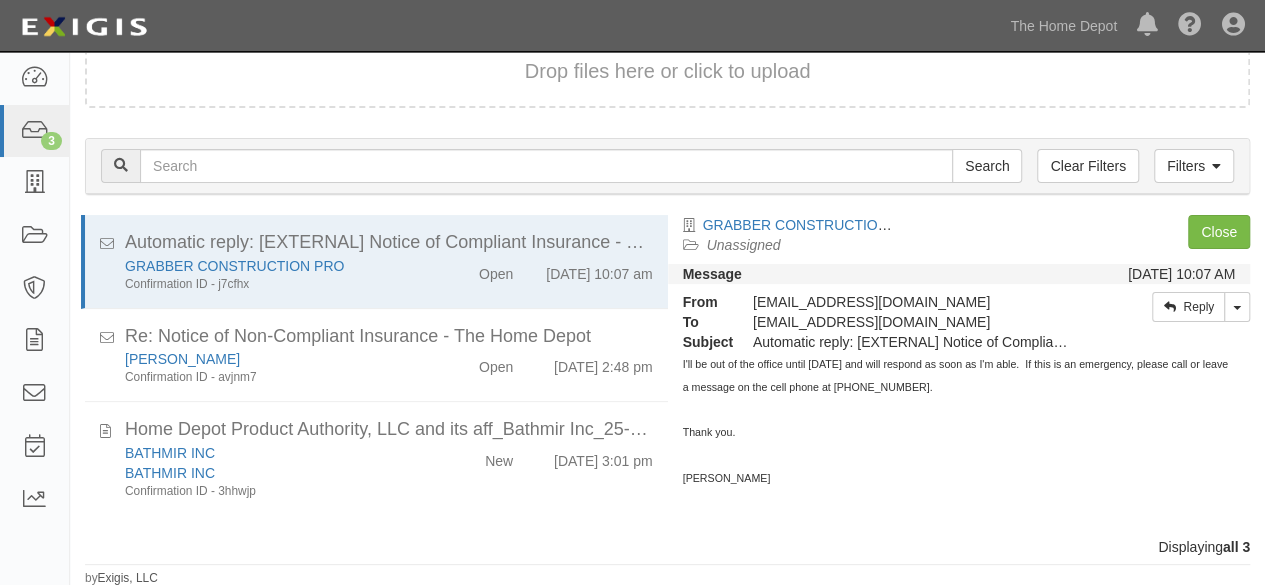 drag, startPoint x: 411, startPoint y: 482, endPoint x: 664, endPoint y: 385, distance: 270.95755 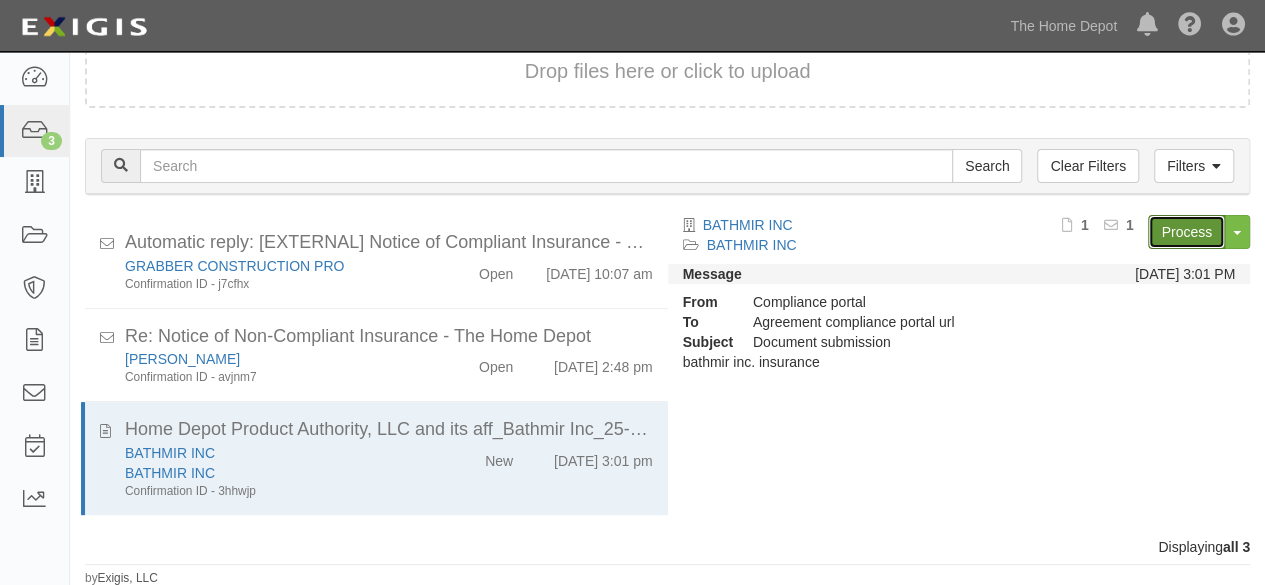 click on "Process" at bounding box center (1186, 232) 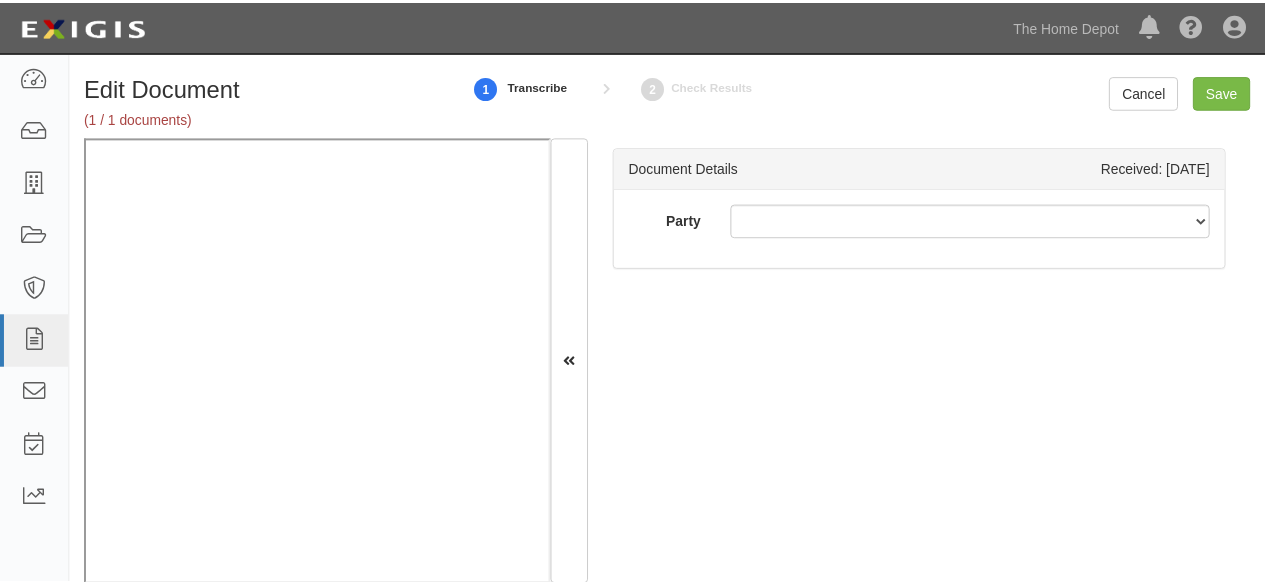 scroll, scrollTop: 0, scrollLeft: 0, axis: both 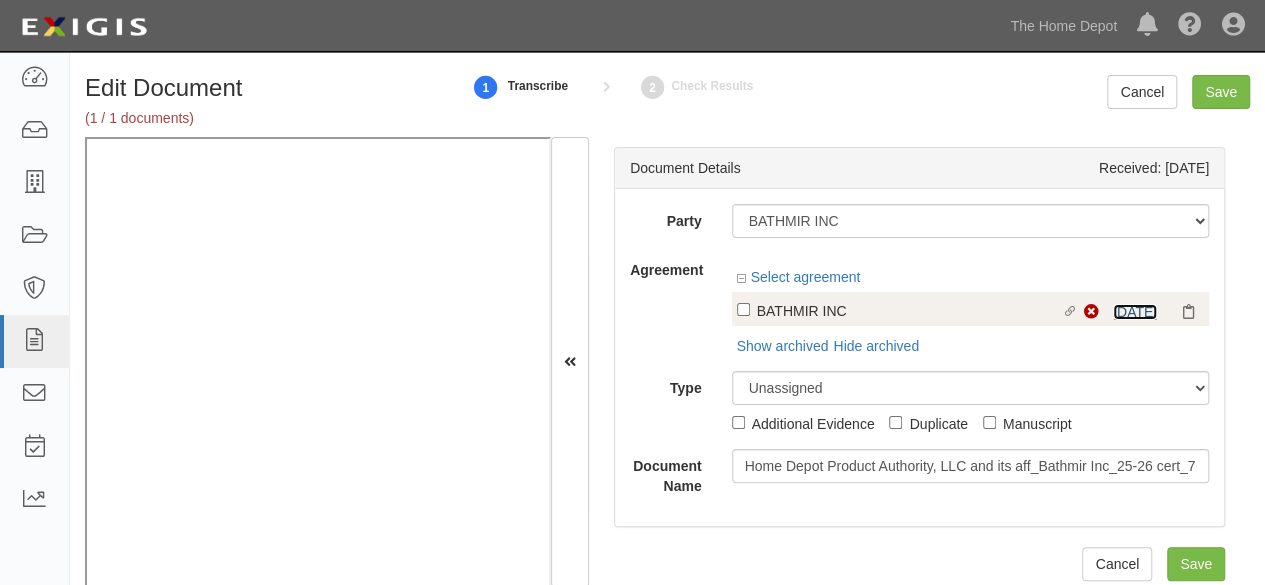 click on "6/24/26" at bounding box center [1135, 312] 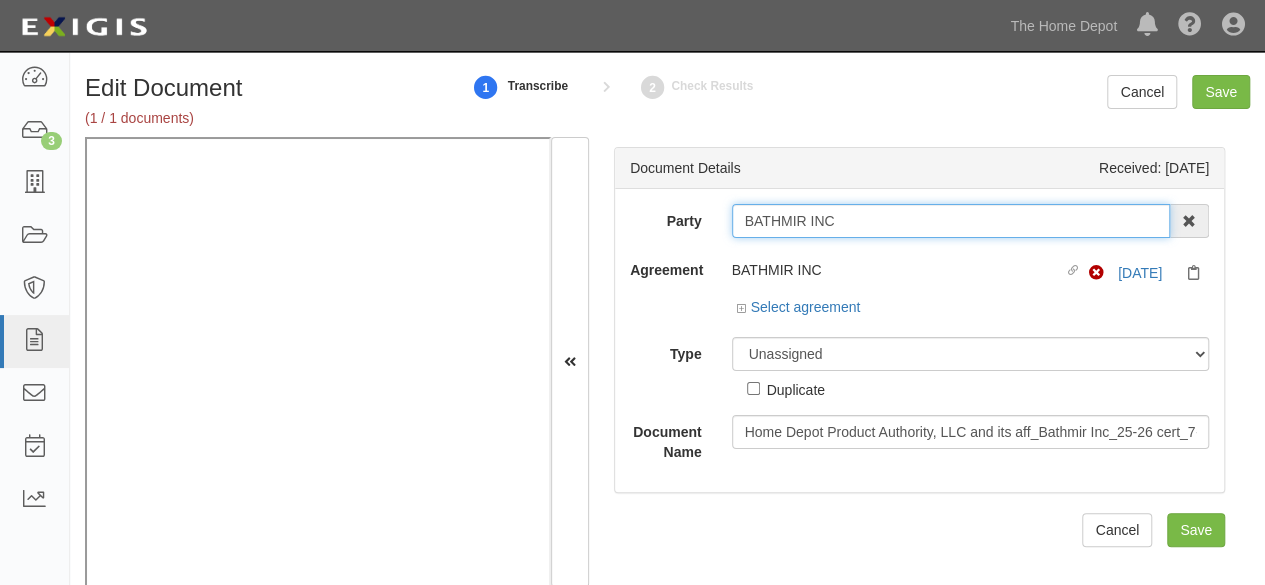 click on "BATHMIR INC" at bounding box center (951, 221) 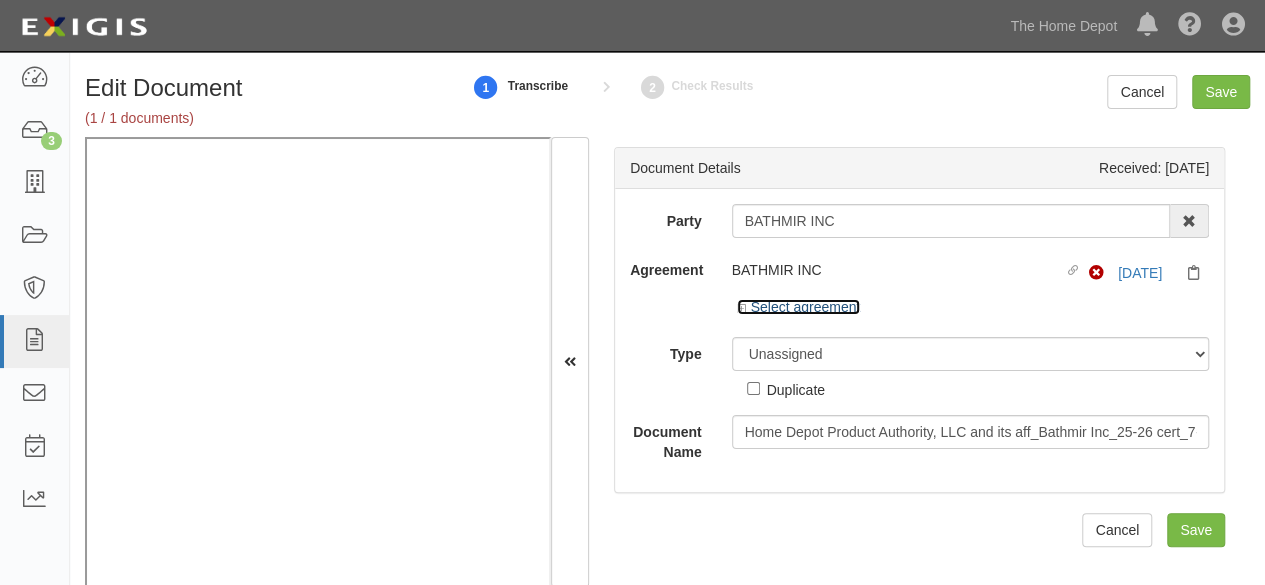 click on "Select agreement" at bounding box center [799, 307] 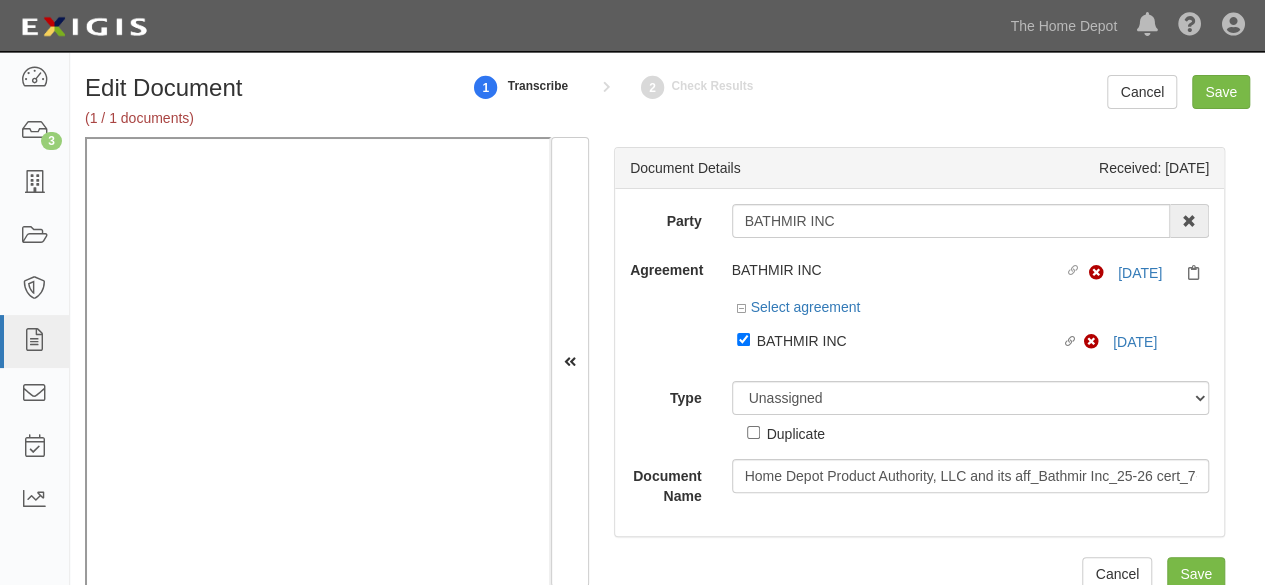 drag, startPoint x: 768, startPoint y: 336, endPoint x: 769, endPoint y: 349, distance: 13.038404 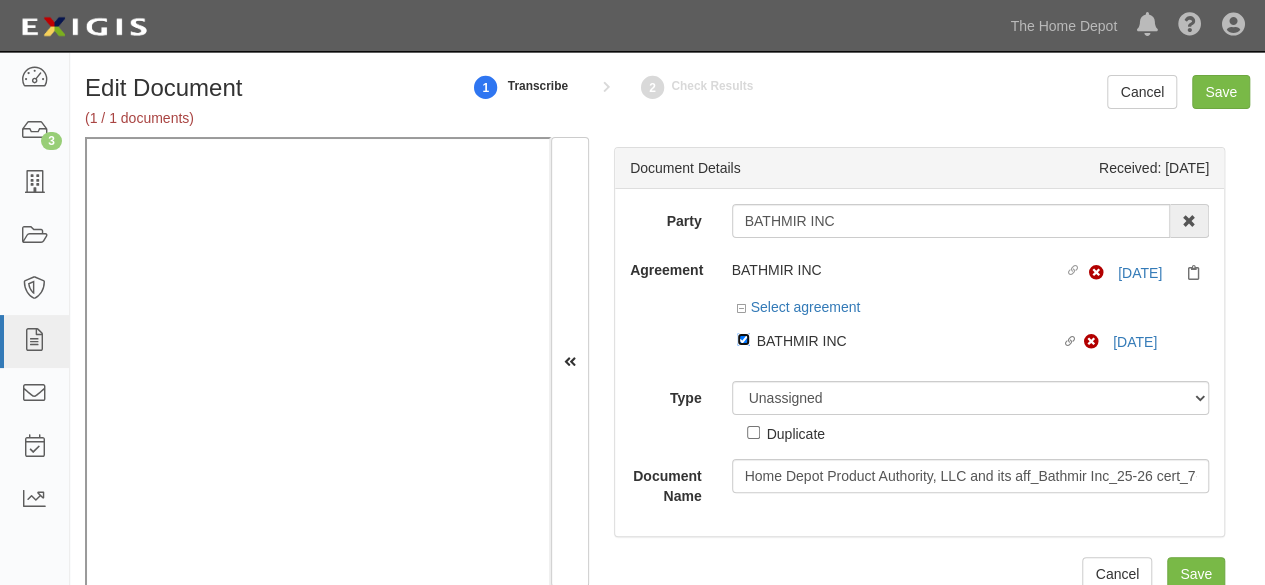 click on "Linked agreement
BATHMIR INC
Linked agreement" at bounding box center [743, 339] 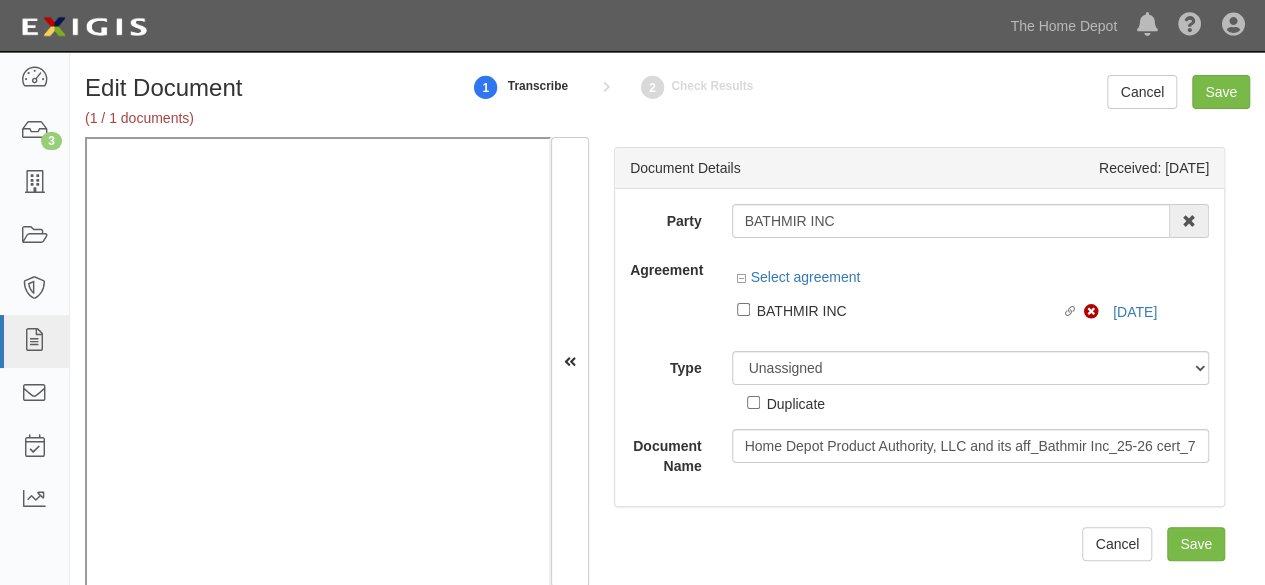 click on "Duplicate" at bounding box center (786, 399) 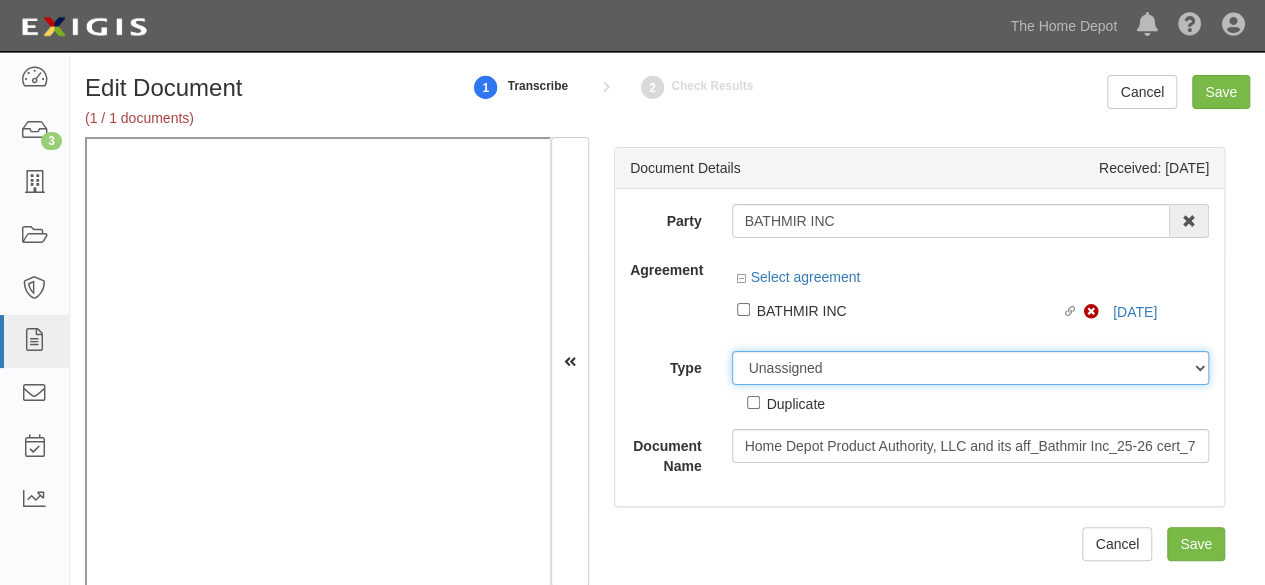 drag, startPoint x: 770, startPoint y: 378, endPoint x: 769, endPoint y: 365, distance: 13.038404 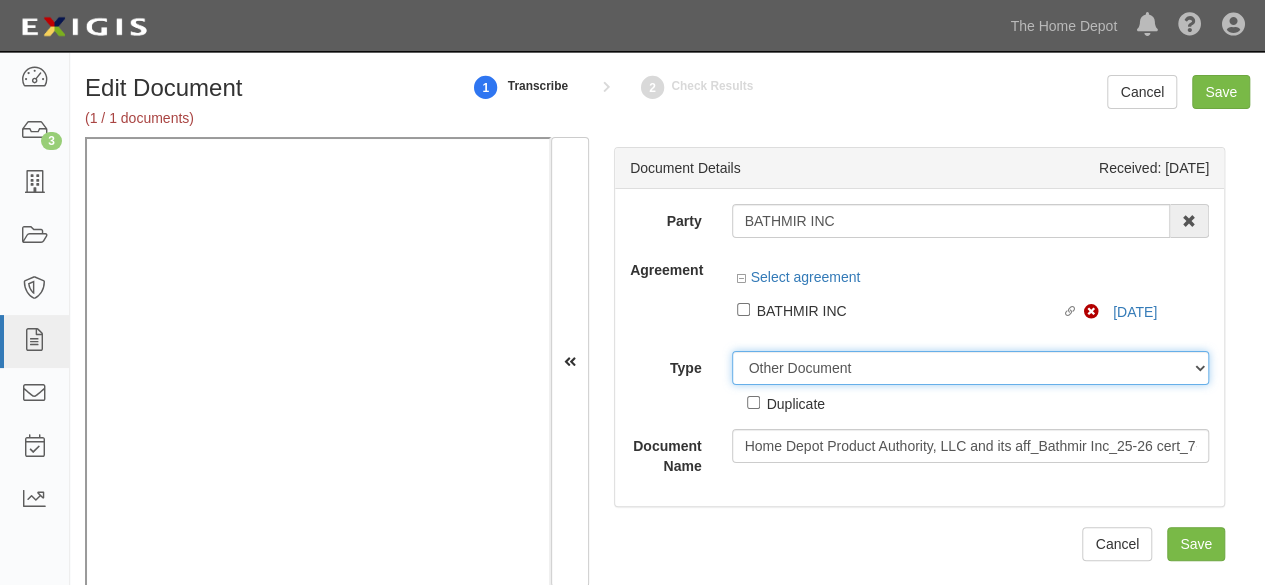 click on "Unassigned
Binder
Cancellation Notice
Certificate
Contract
Endorsement
Insurance Policy
Junk
Other Document
Policy Declarations
Reinstatement Notice
Requirements
Waiver Request" at bounding box center [971, 368] 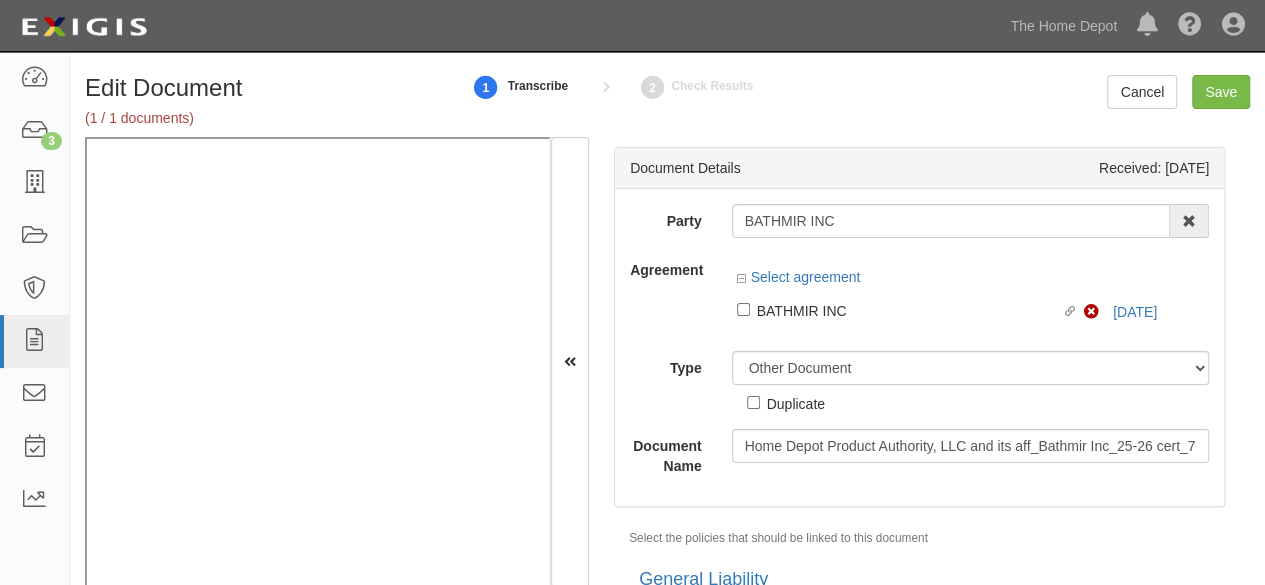 click on "Duplicate" at bounding box center (796, 403) 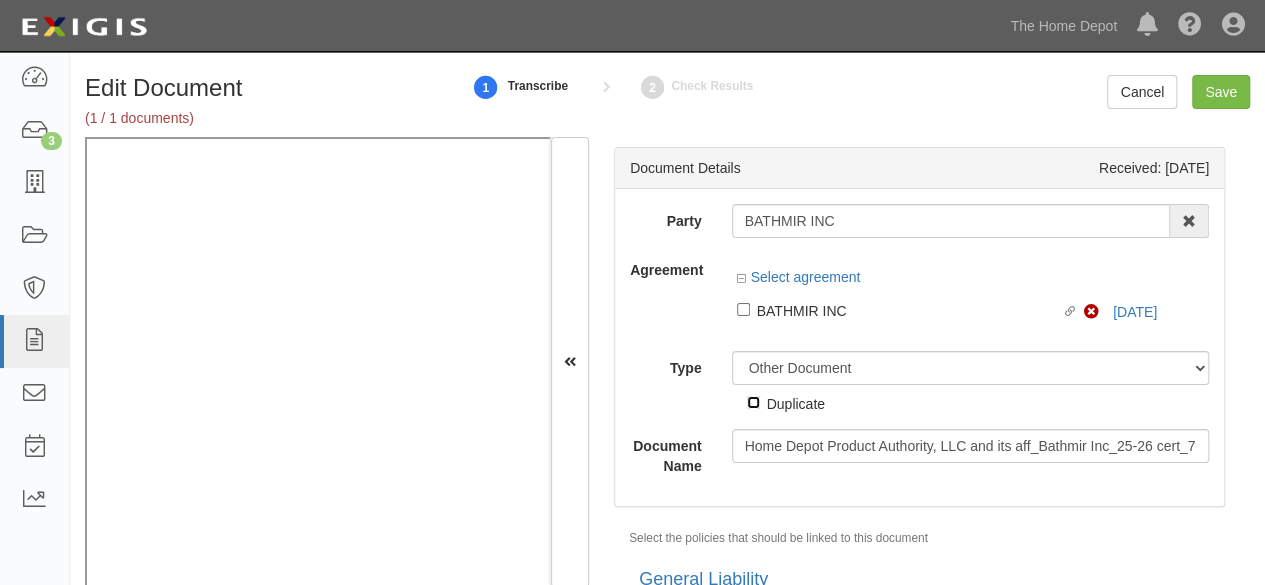 click on "Duplicate" at bounding box center (753, 402) 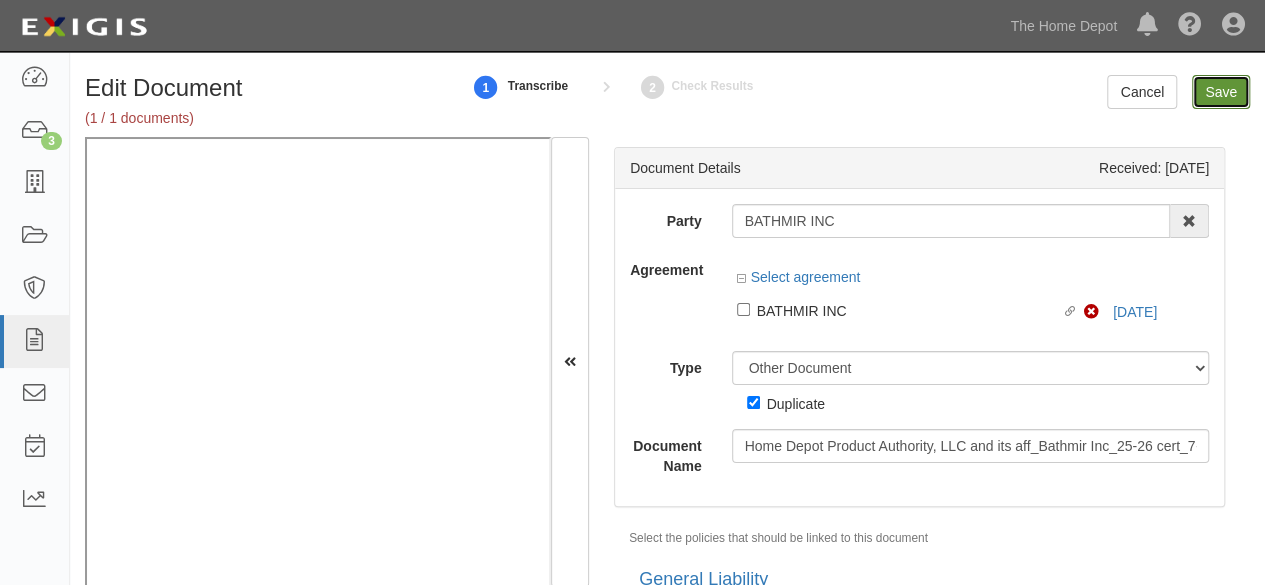 click on "Save" at bounding box center [1221, 92] 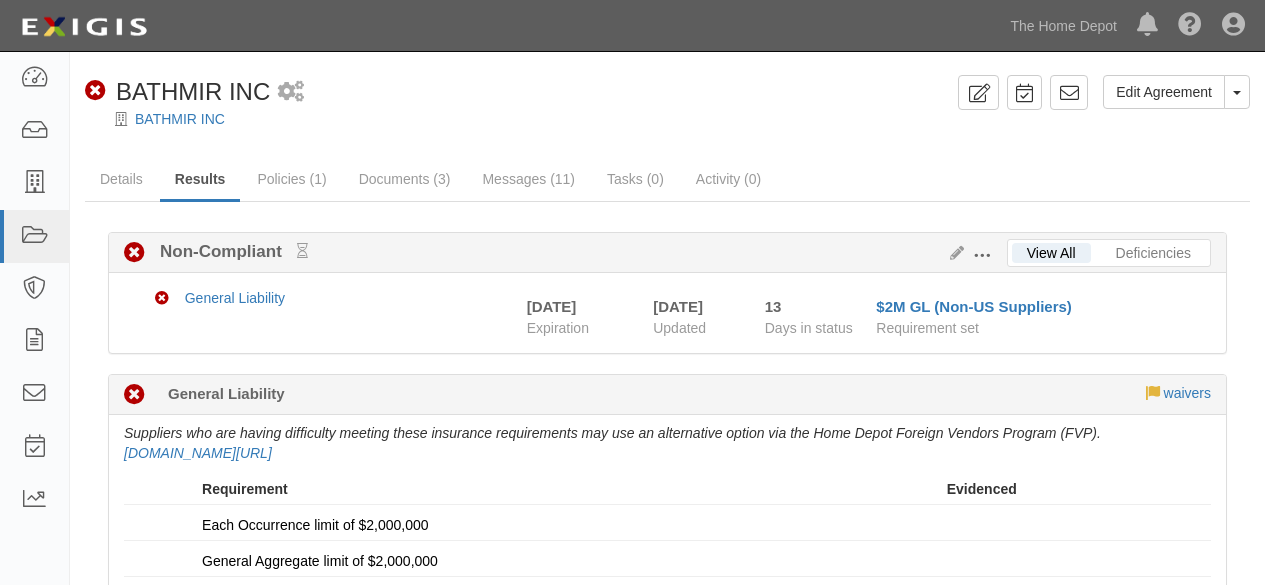 scroll, scrollTop: 0, scrollLeft: 0, axis: both 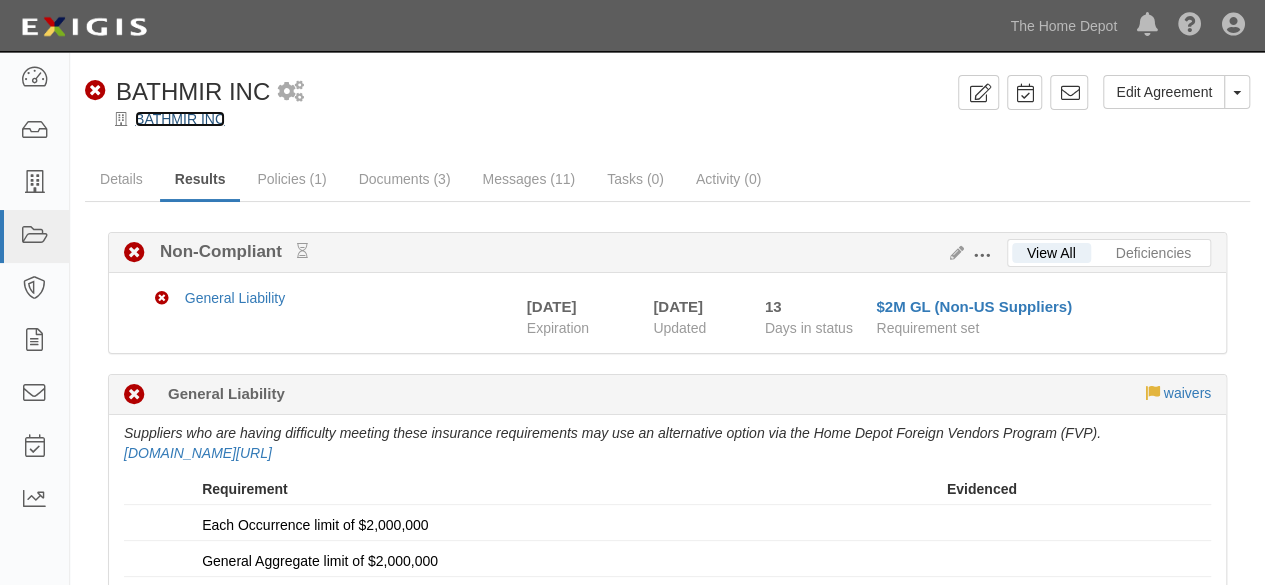 click on "BATHMIR INC" at bounding box center [180, 119] 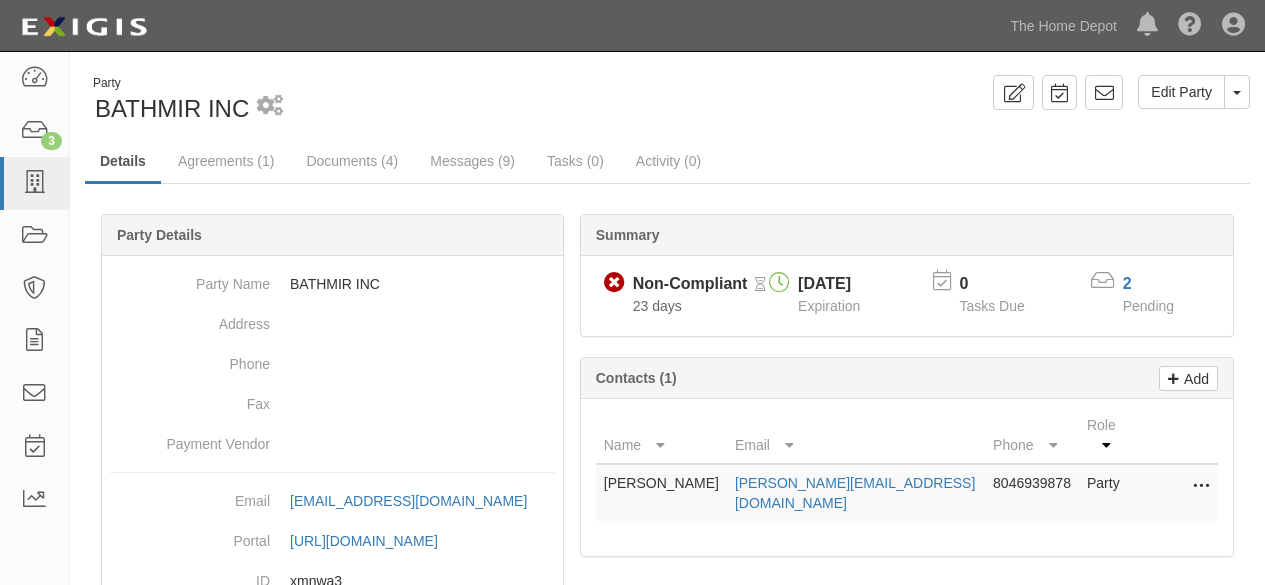 scroll, scrollTop: 0, scrollLeft: 0, axis: both 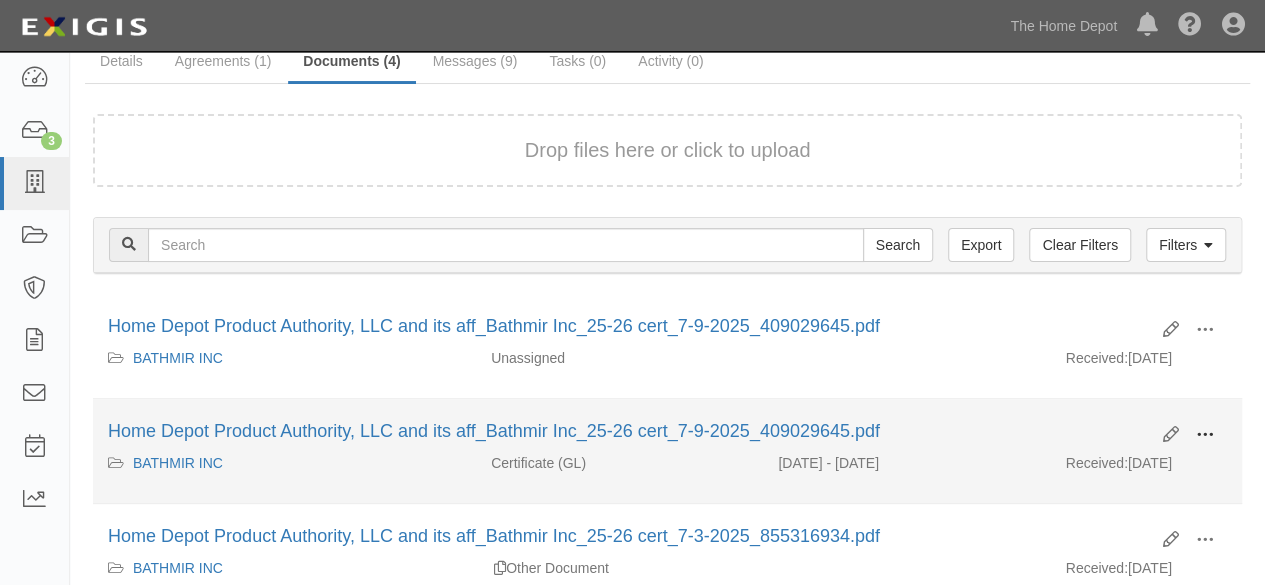click at bounding box center [1205, 435] 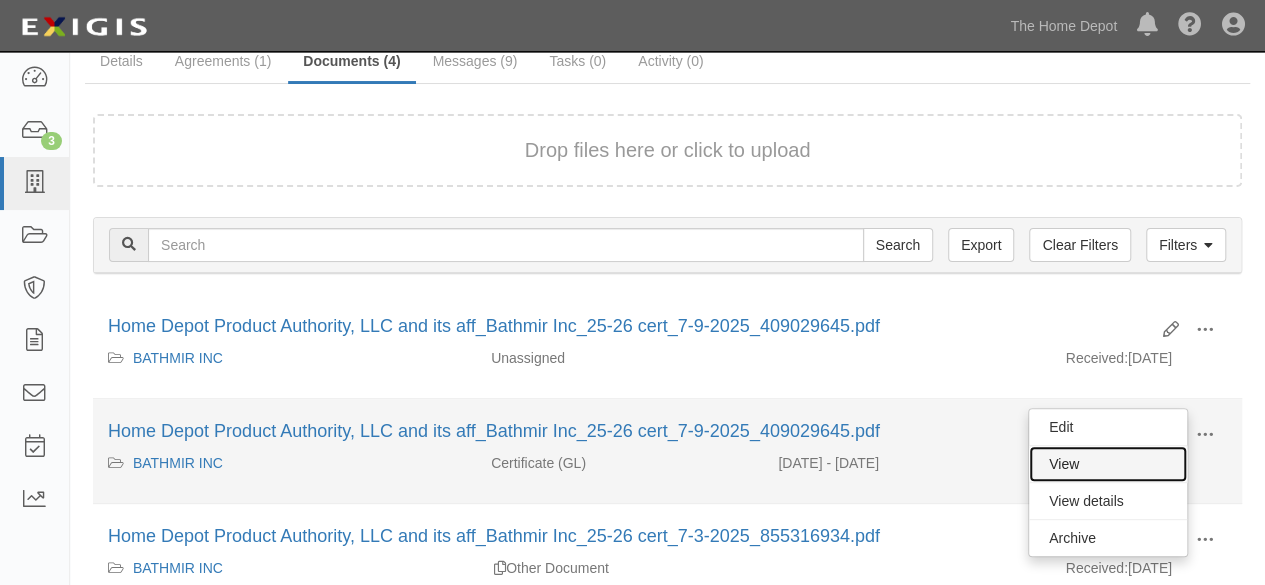 click on "View" at bounding box center (1108, 464) 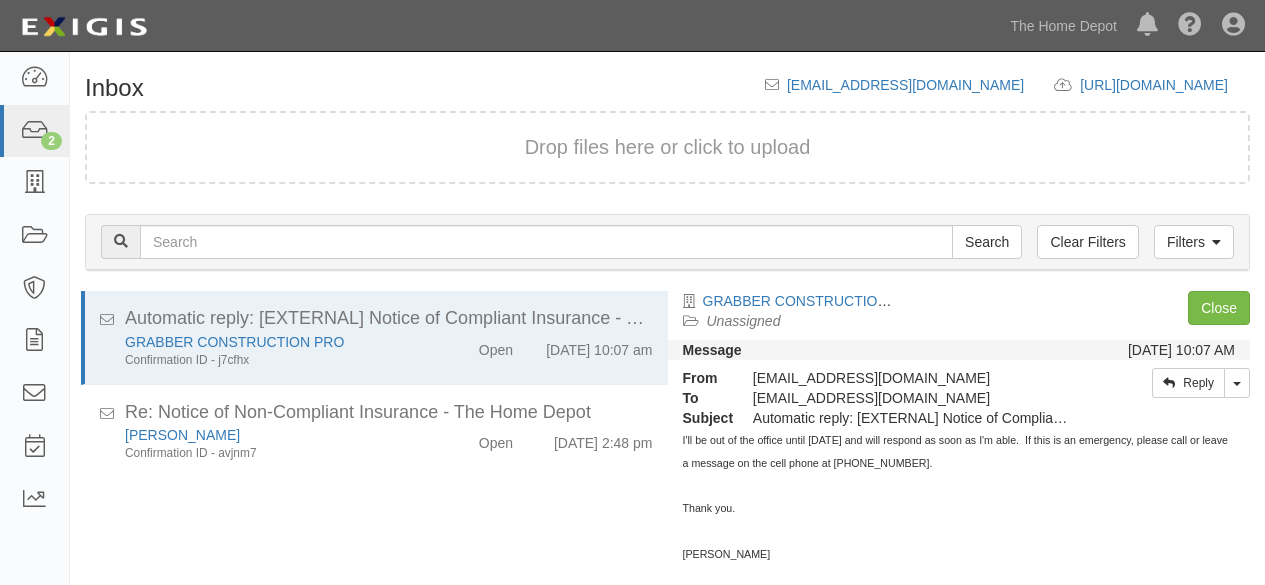 scroll, scrollTop: 0, scrollLeft: 0, axis: both 